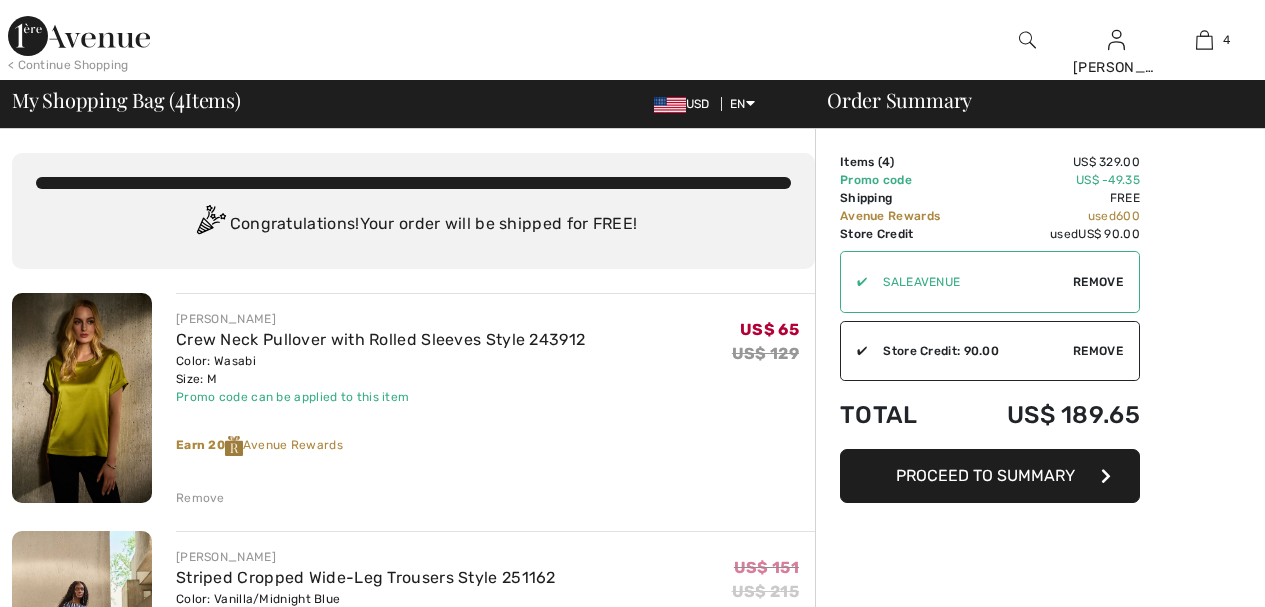 scroll, scrollTop: 0, scrollLeft: 0, axis: both 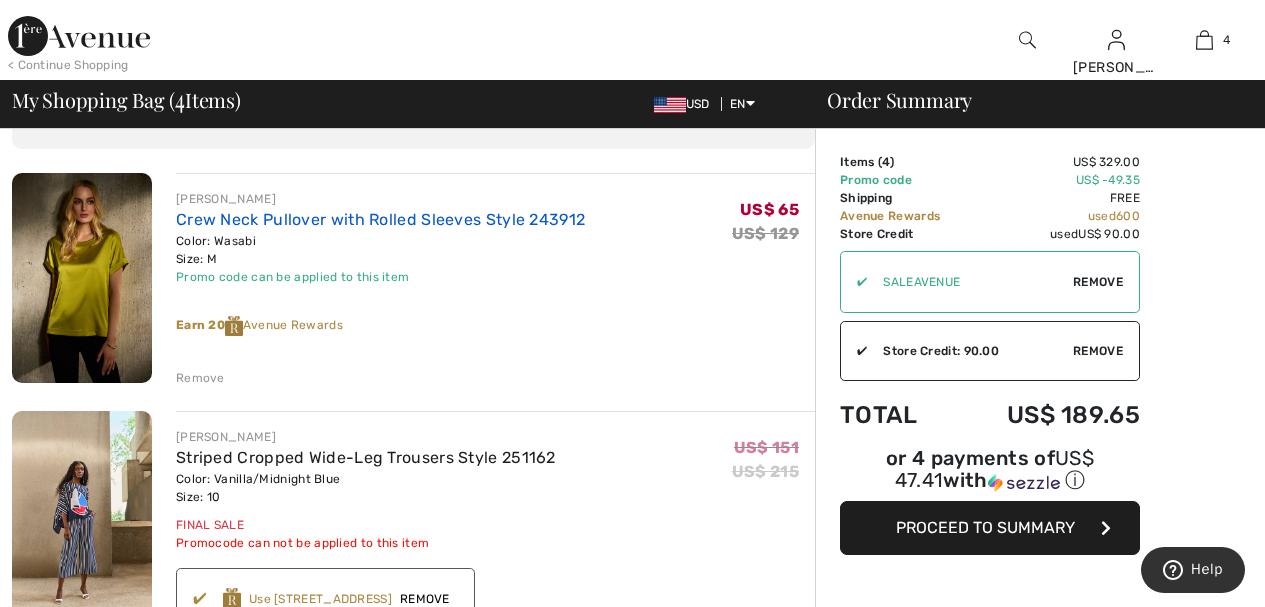 click on "Crew Neck Pullover with Rolled Sleeves Style 243912" at bounding box center (380, 219) 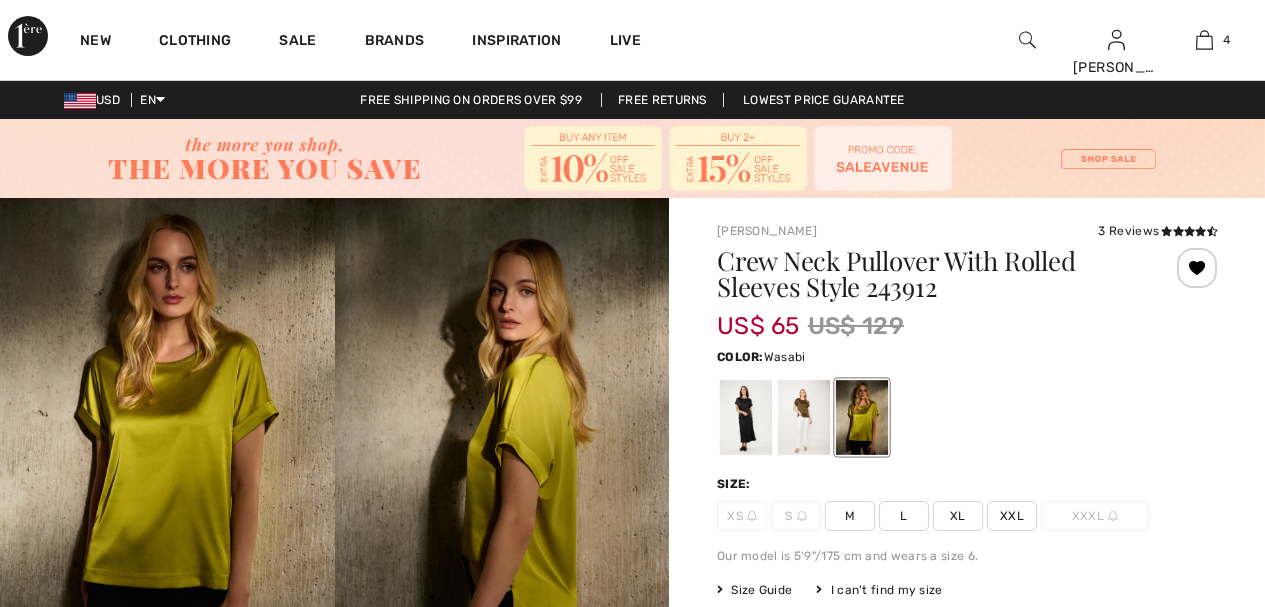 scroll, scrollTop: 0, scrollLeft: 0, axis: both 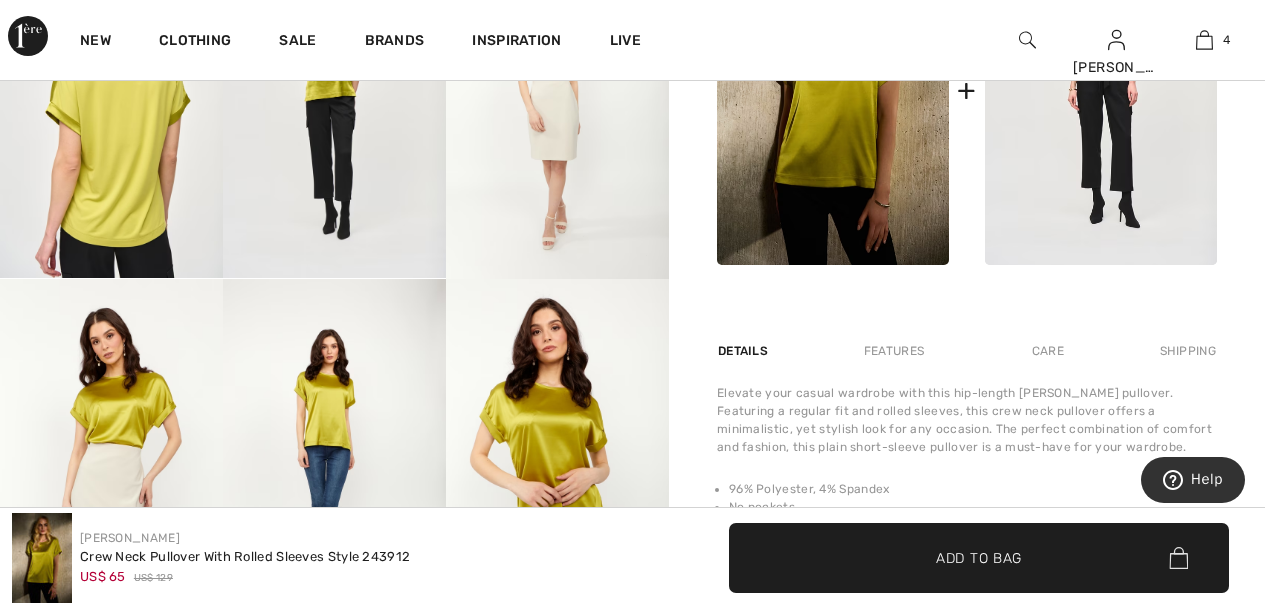 click at bounding box center [557, 446] 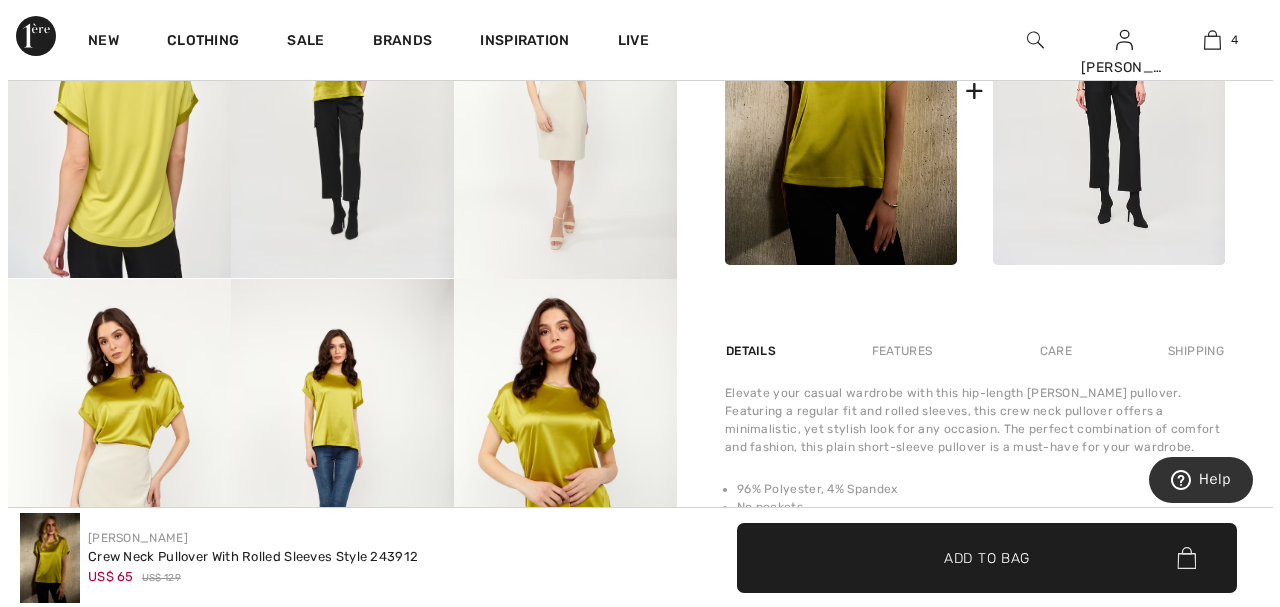 scroll, scrollTop: 1110, scrollLeft: 0, axis: vertical 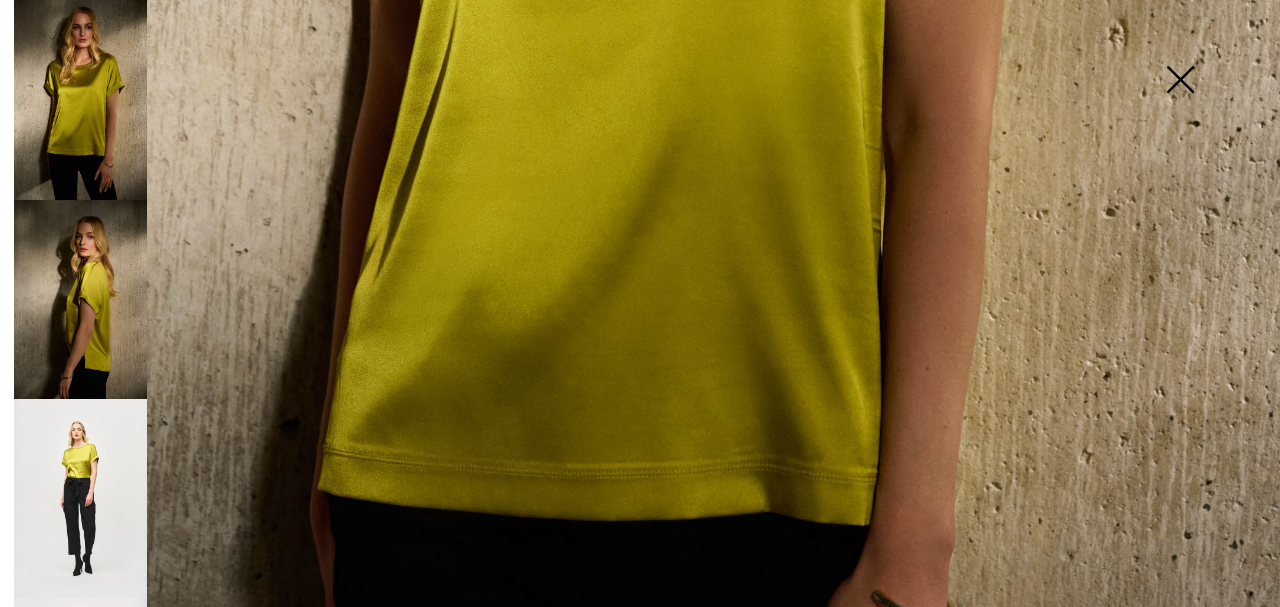 click at bounding box center [1180, 81] 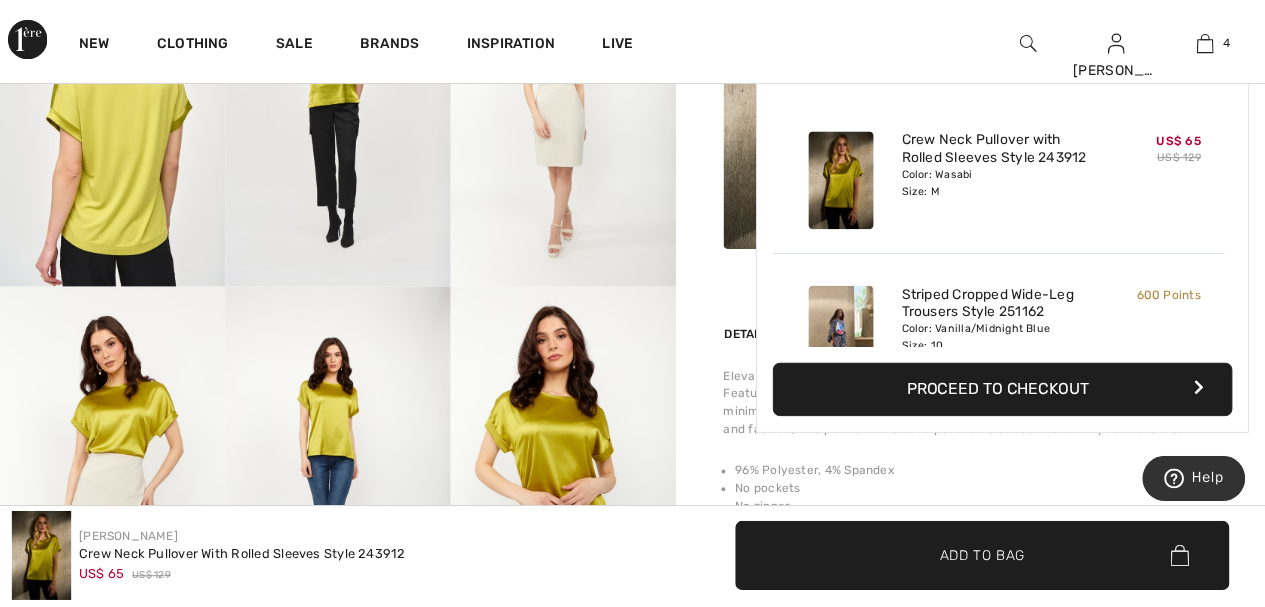 scroll, scrollTop: 1090, scrollLeft: 0, axis: vertical 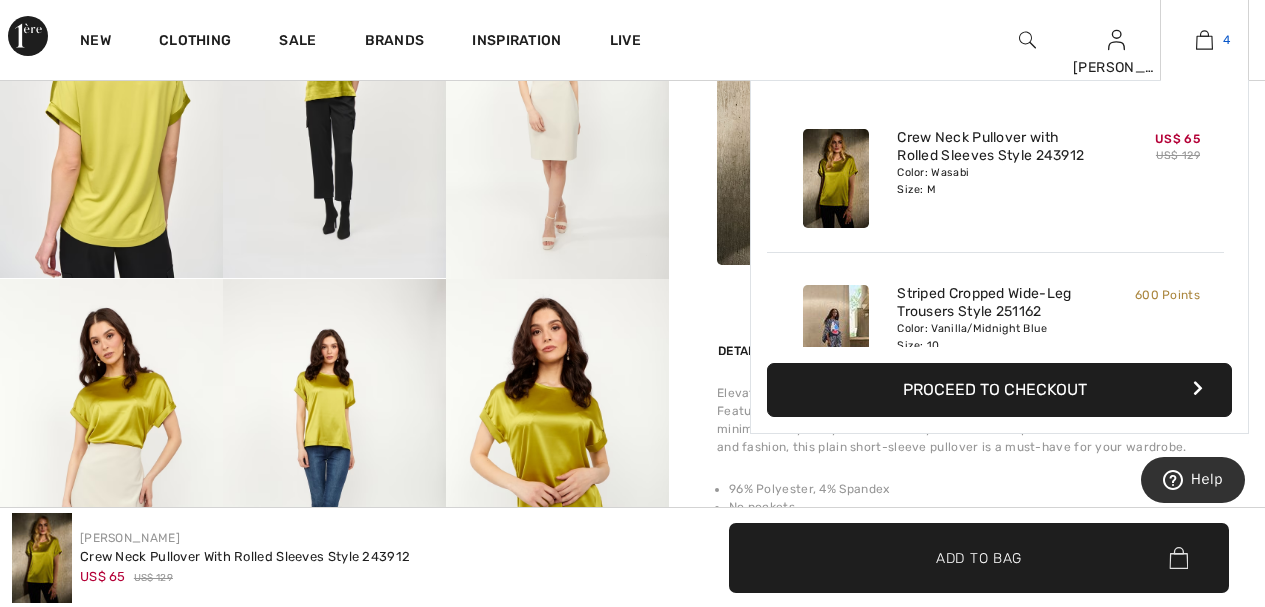 click at bounding box center [1204, 40] 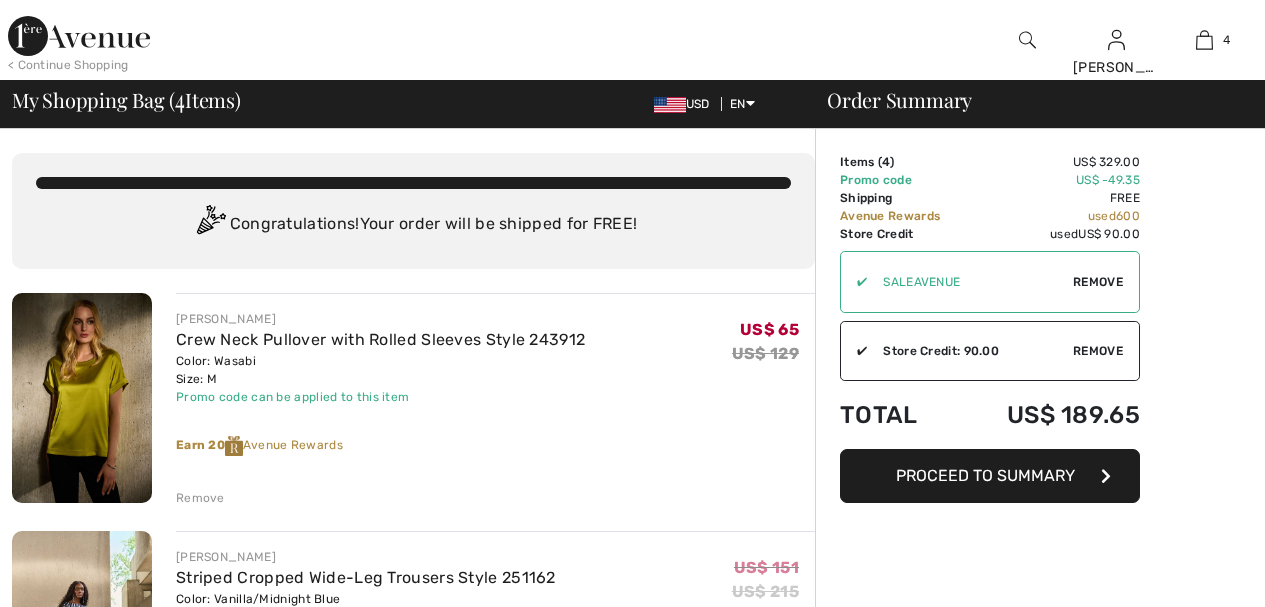scroll, scrollTop: 0, scrollLeft: 0, axis: both 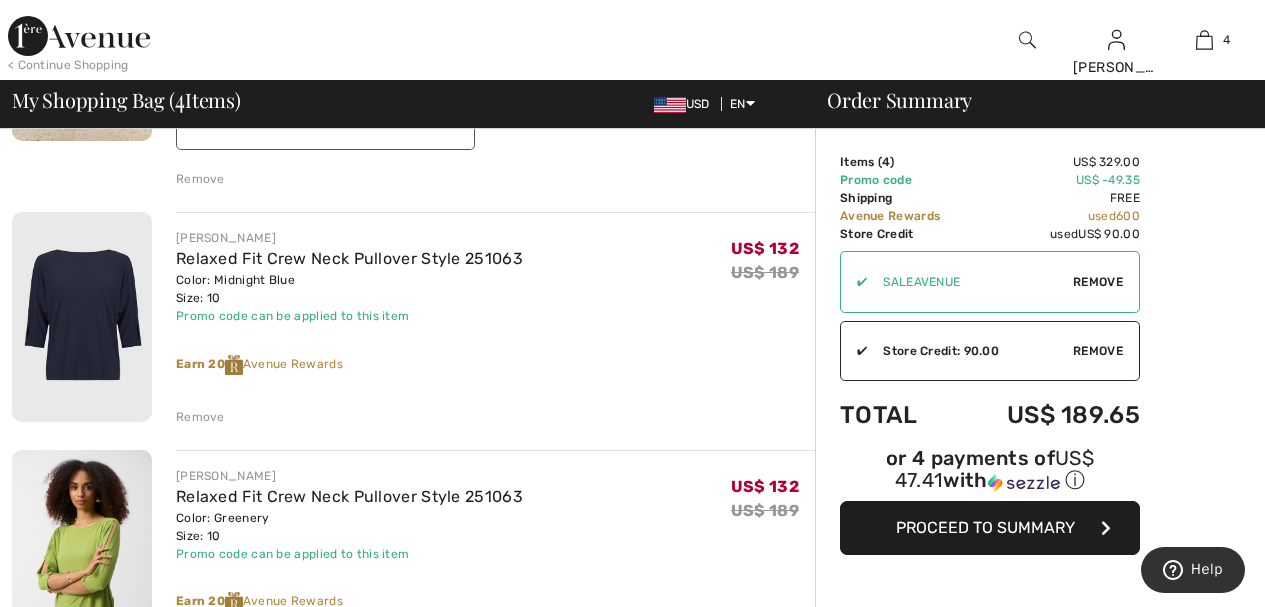 click on "Remove" at bounding box center (200, 417) 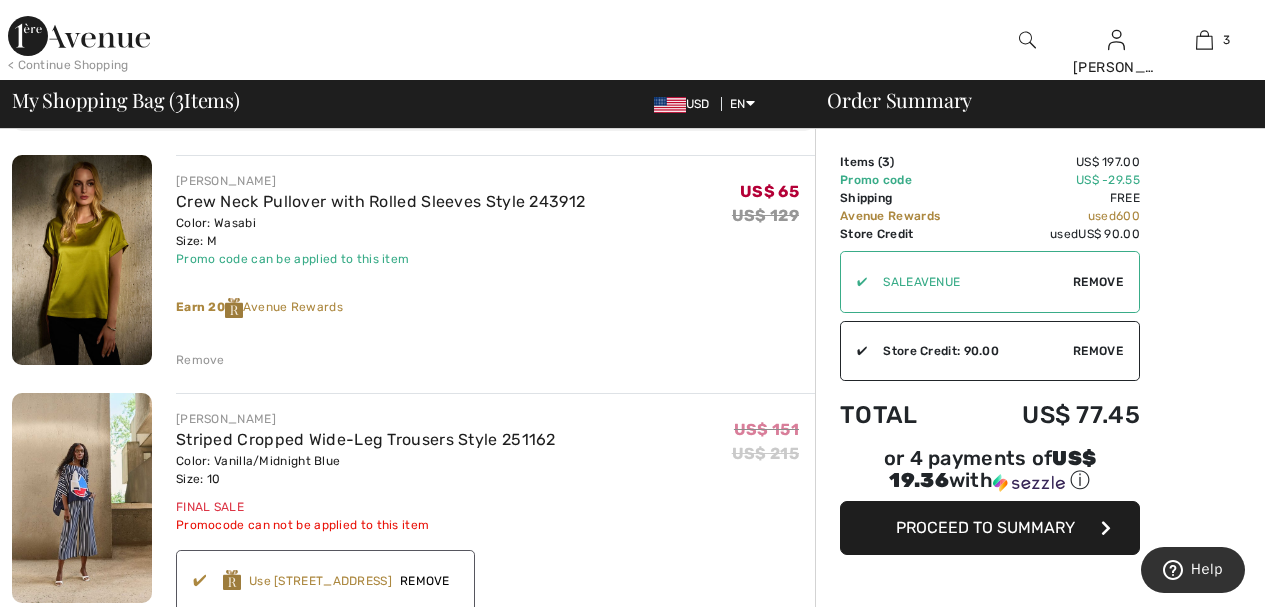 scroll, scrollTop: 160, scrollLeft: 0, axis: vertical 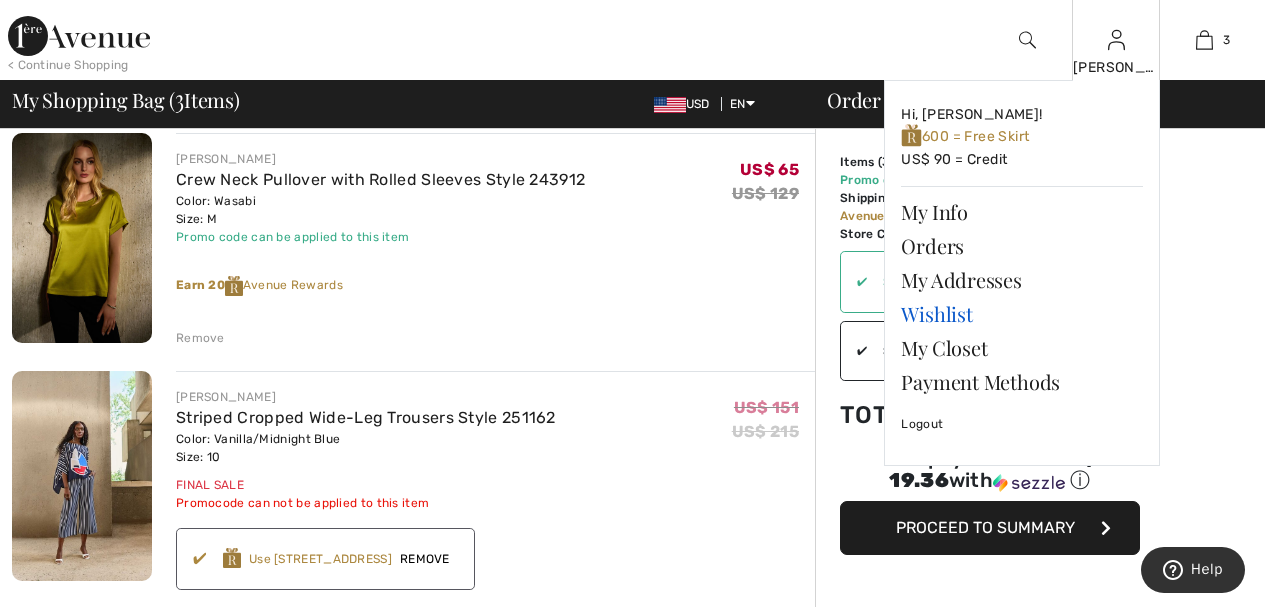 click on "Wishlist" at bounding box center [1022, 314] 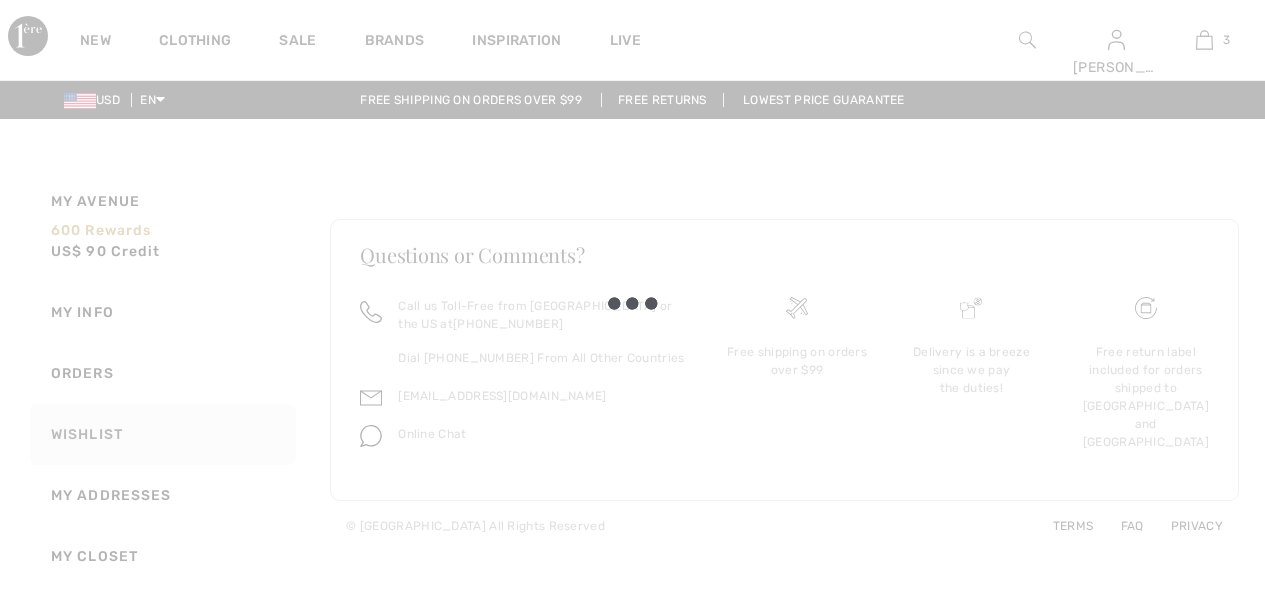 scroll, scrollTop: 0, scrollLeft: 0, axis: both 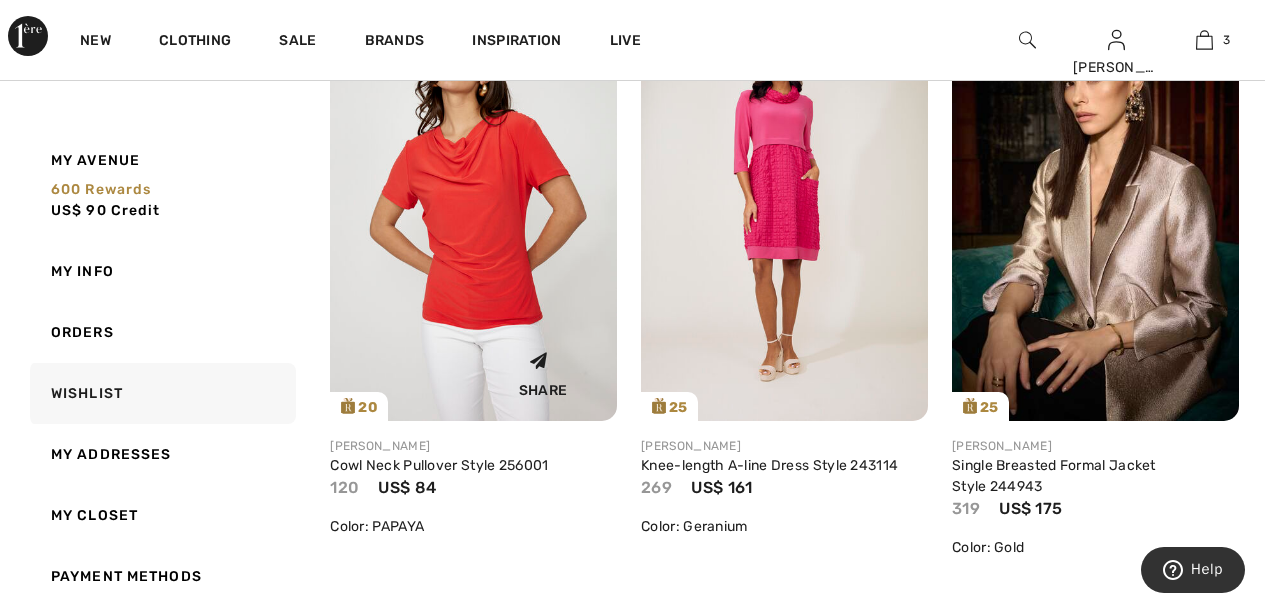 click at bounding box center [473, 206] 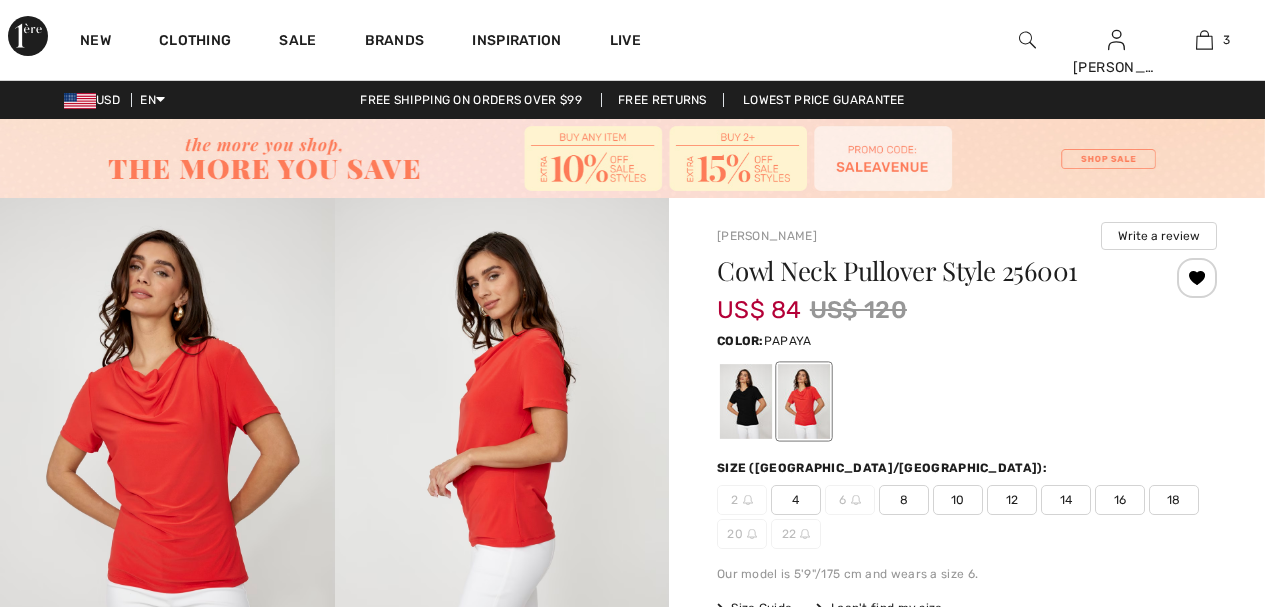 scroll, scrollTop: 0, scrollLeft: 0, axis: both 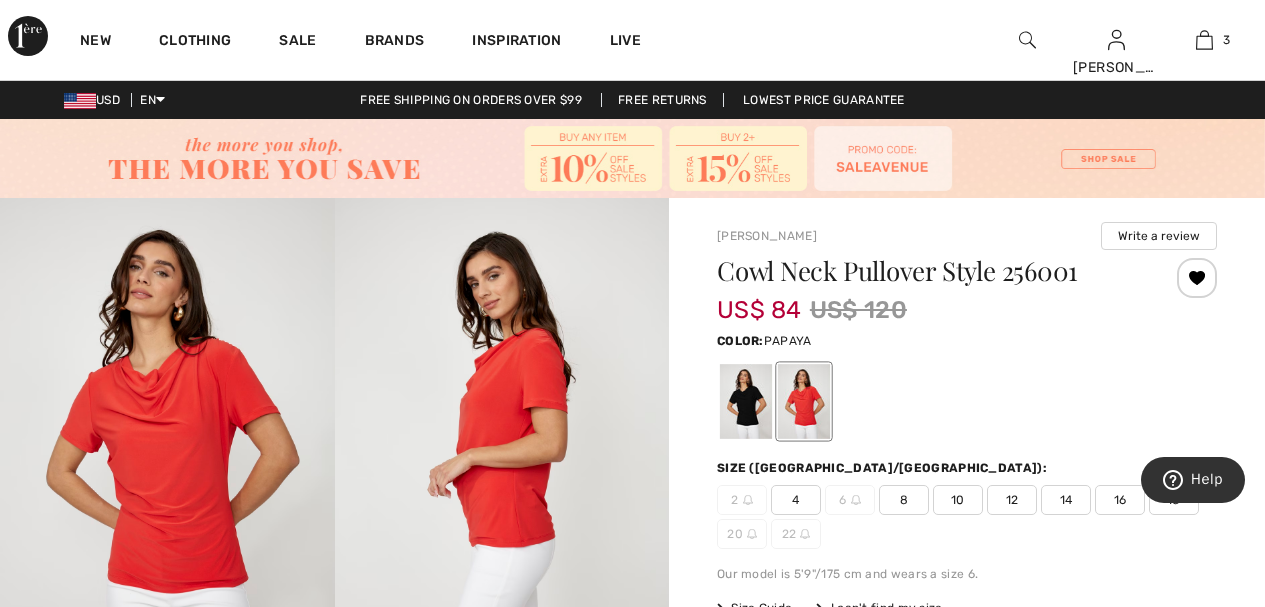click on "10" at bounding box center [958, 500] 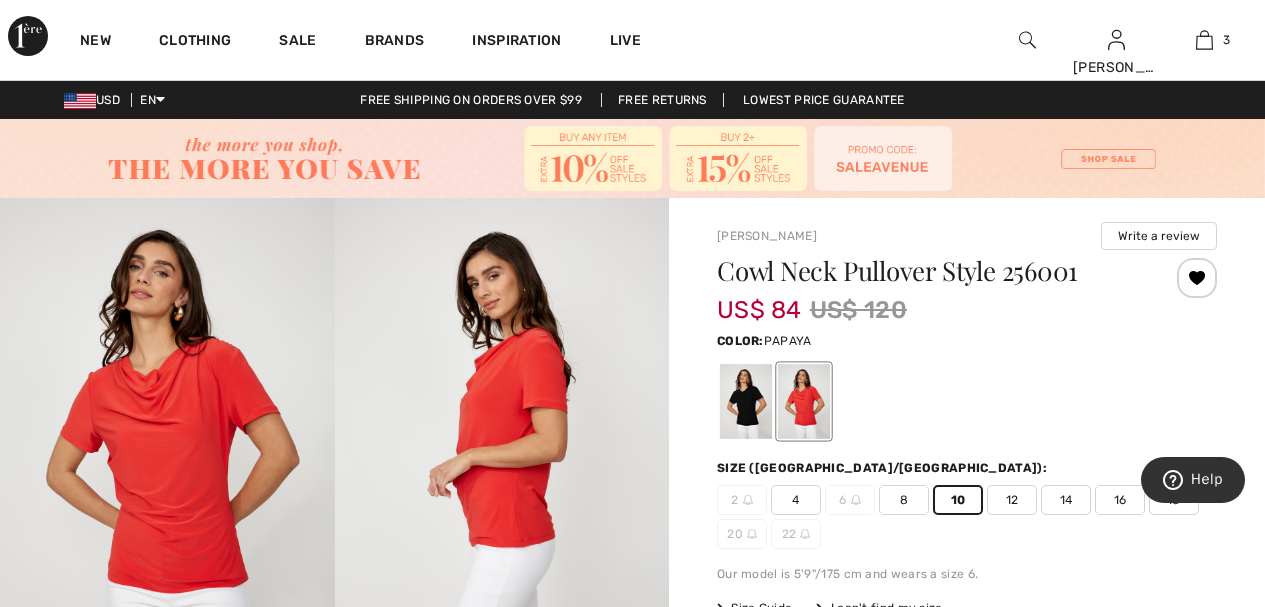 click at bounding box center [967, 401] 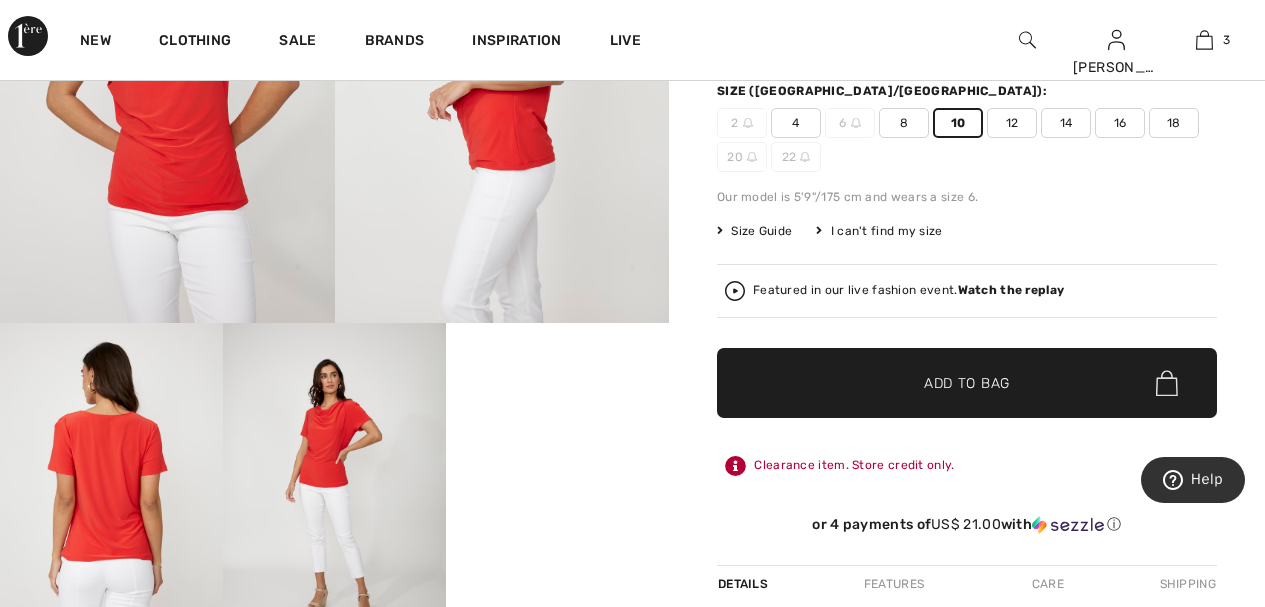 scroll, scrollTop: 400, scrollLeft: 0, axis: vertical 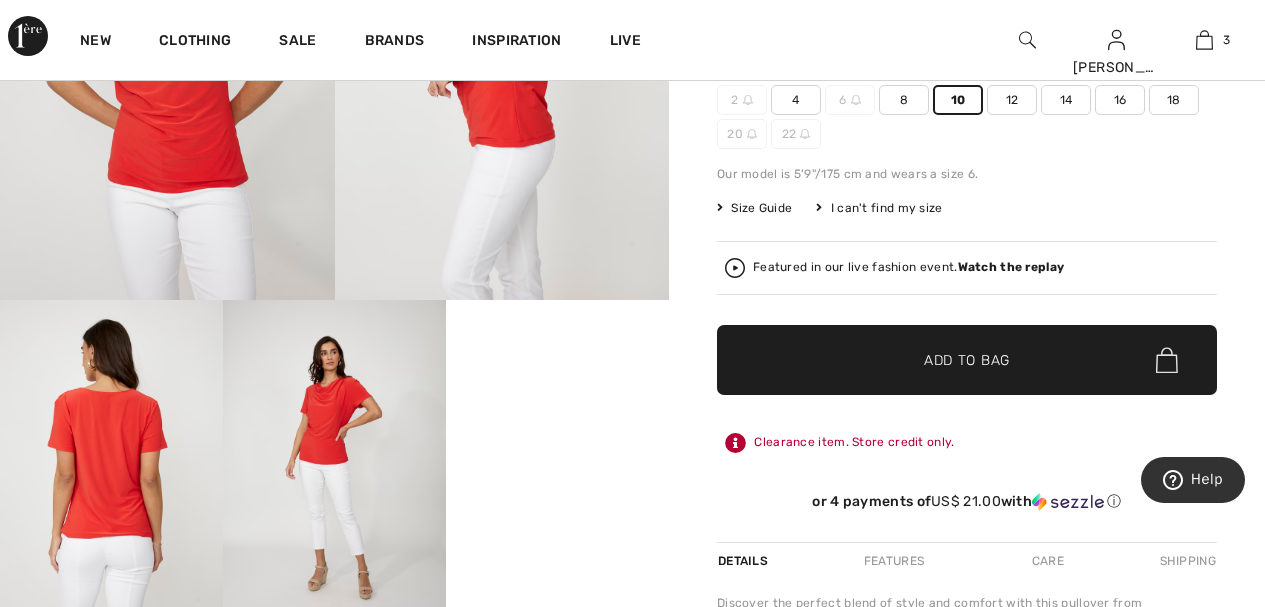 click on "✔ Added to Bag
Add to Bag" at bounding box center (967, 360) 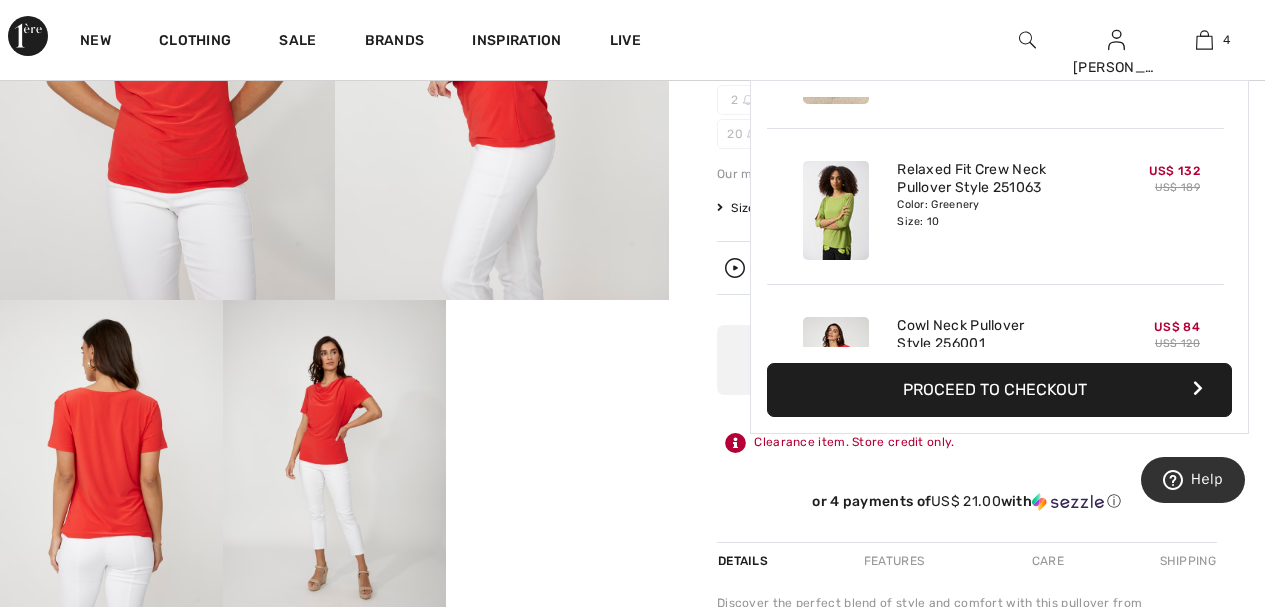 scroll, scrollTop: 374, scrollLeft: 0, axis: vertical 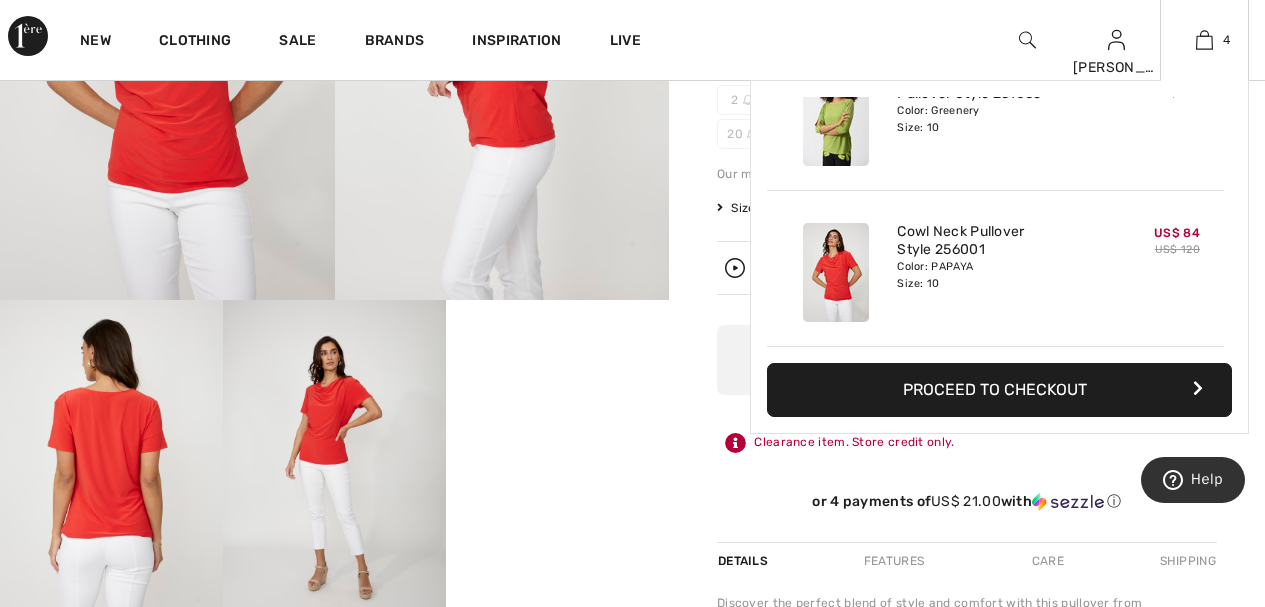 click on "Proceed to Checkout" at bounding box center [999, 390] 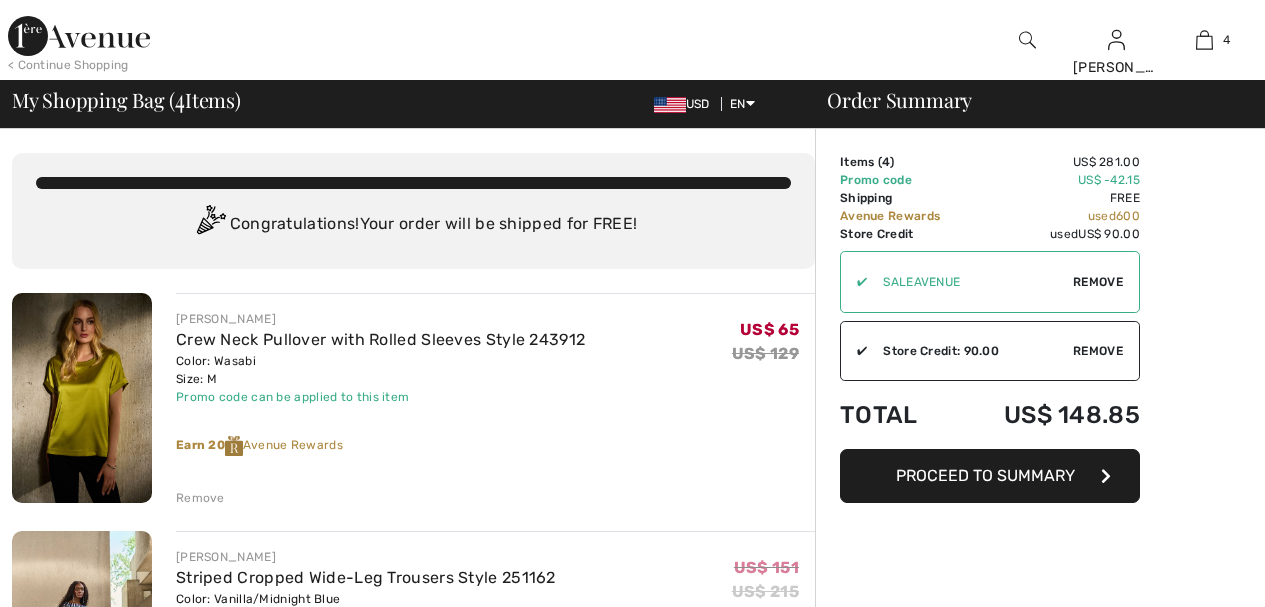 scroll, scrollTop: 0, scrollLeft: 0, axis: both 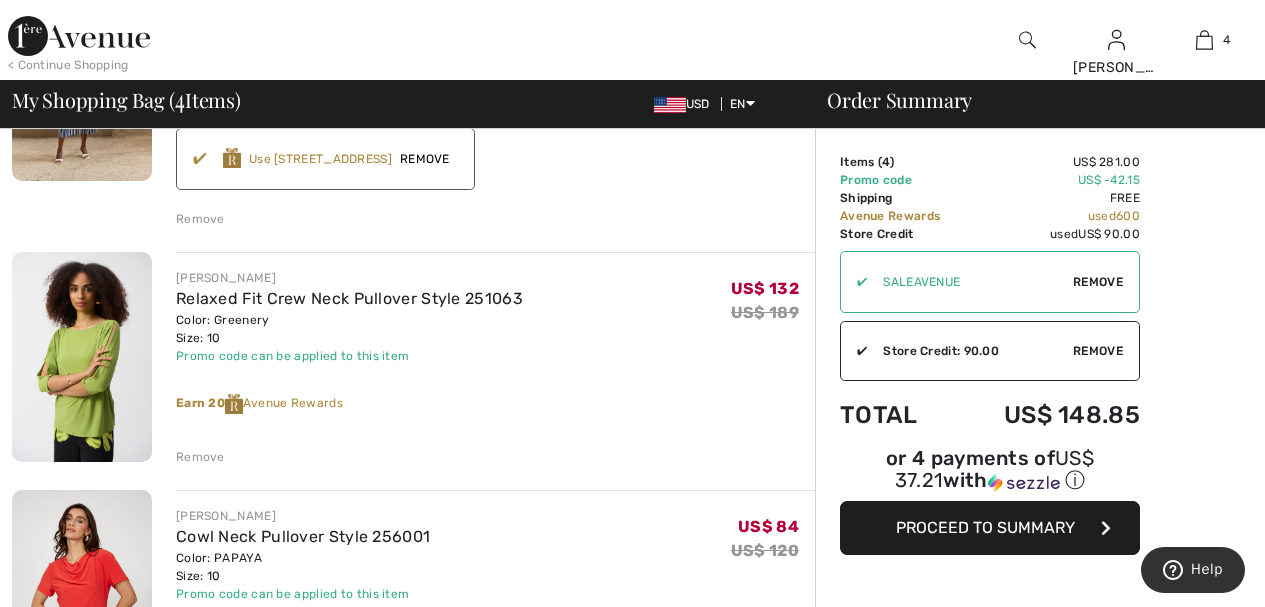 click on "Remove" at bounding box center [200, 457] 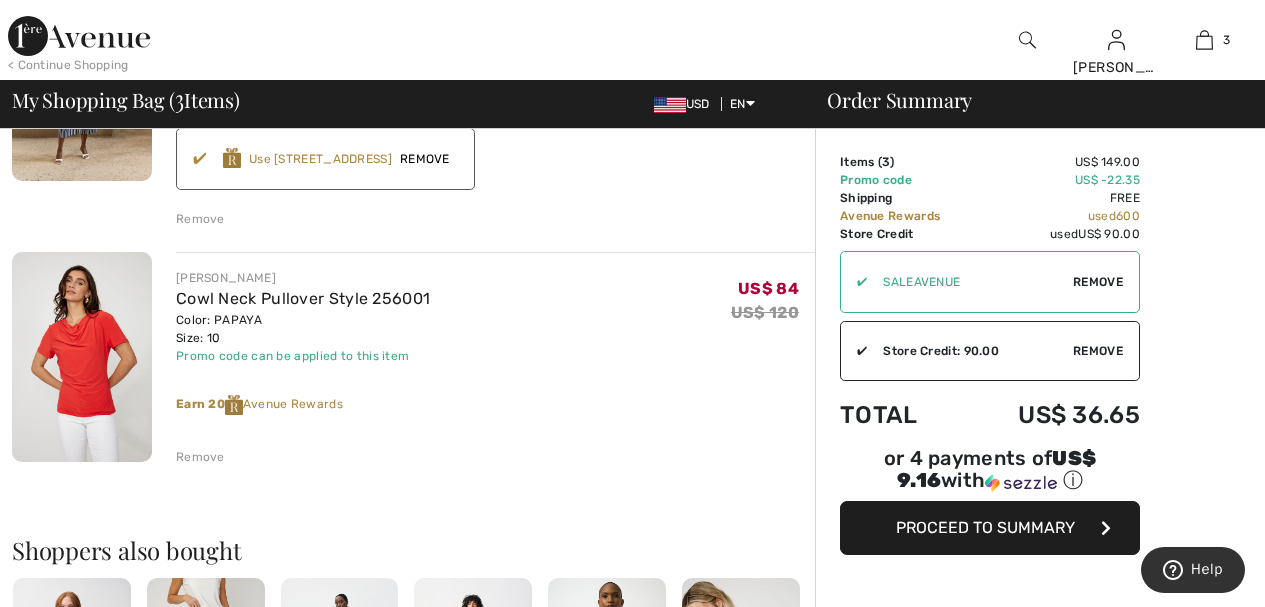 click on "Order Summary			 Details
Items ( 3 )
US$ 149.00
Promo code US$ -22.35
Shipping
Free
Tax1 US$ 0.00
Tax2 US$ 0.00
Duties & Taxes US$ 0.00
Avenue Rewards
used  600
Store Credit
used  US$ 90.00
✔
Apply
Remove
✔
Store Credit: 90.00
Apply
Remove
Total
US$ 36.65
or 4 payments of  US$ 9.16  with    ⓘ
Proceed to Summary" at bounding box center [1040, 430] 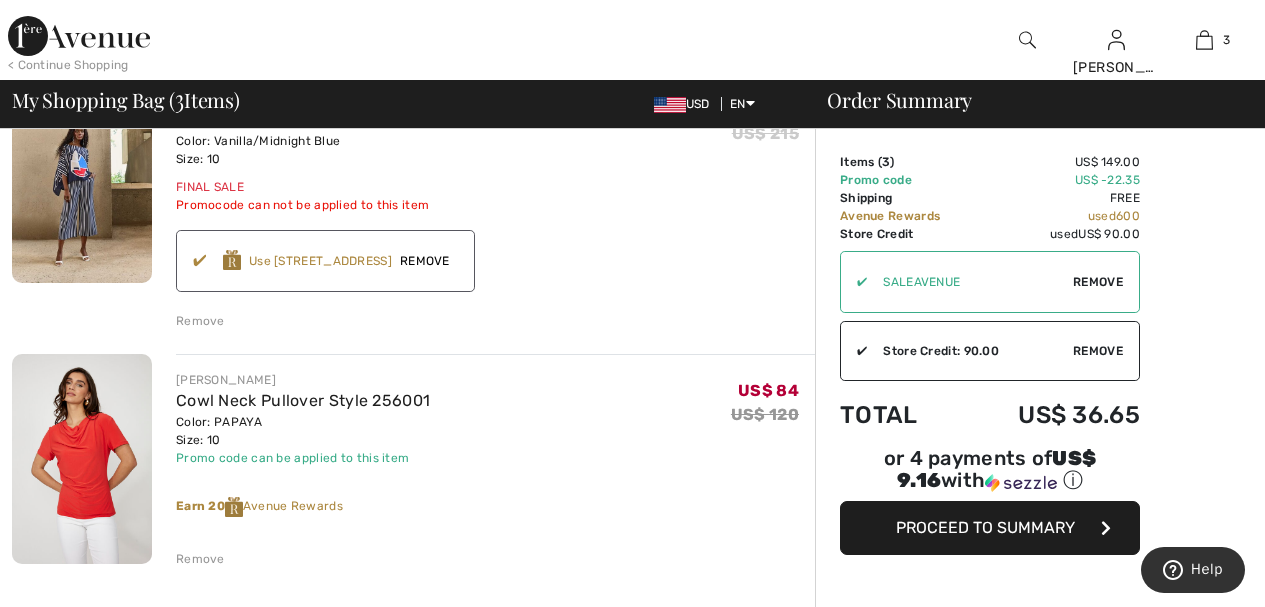 scroll, scrollTop: 480, scrollLeft: 0, axis: vertical 